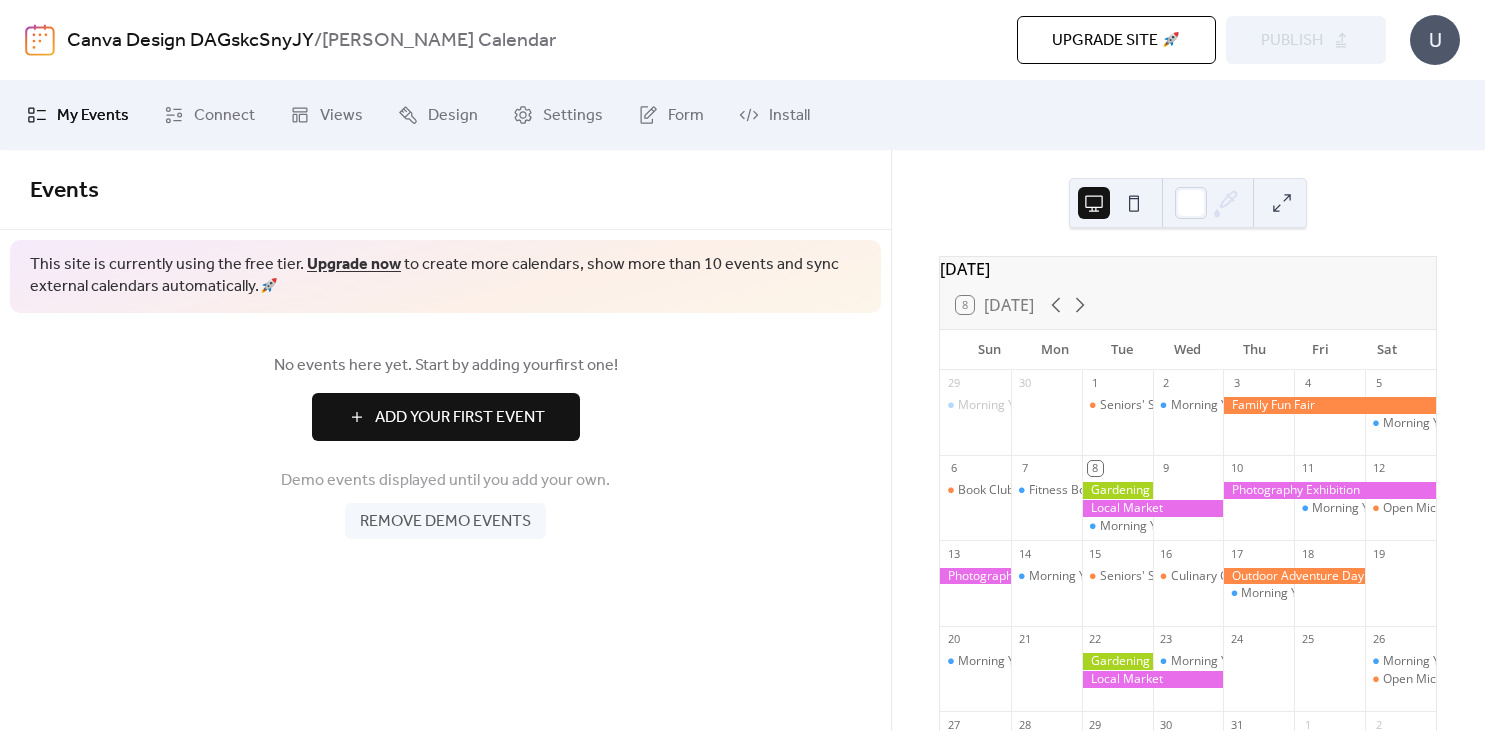 scroll, scrollTop: 0, scrollLeft: 0, axis: both 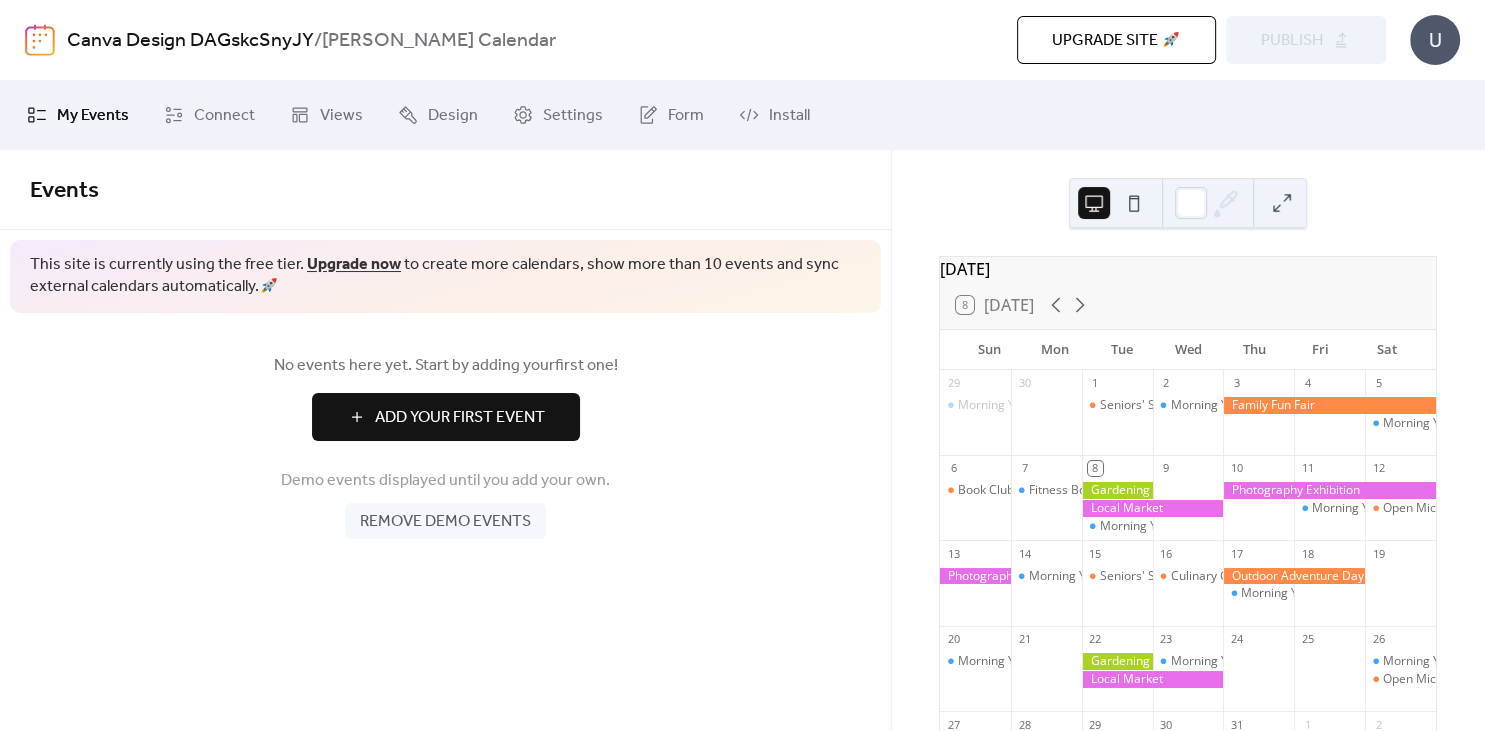 click on "Add Your First Event" at bounding box center [460, 418] 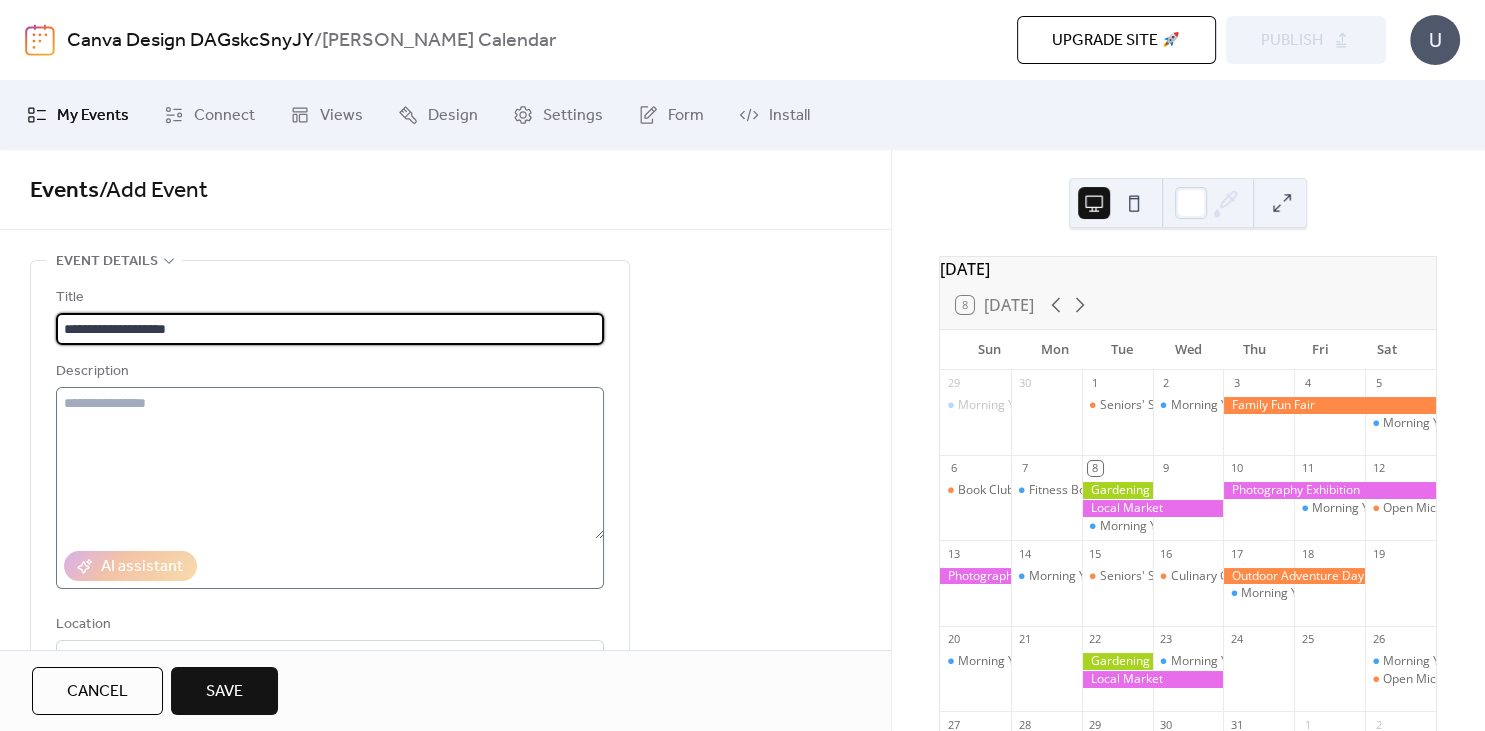 type on "**********" 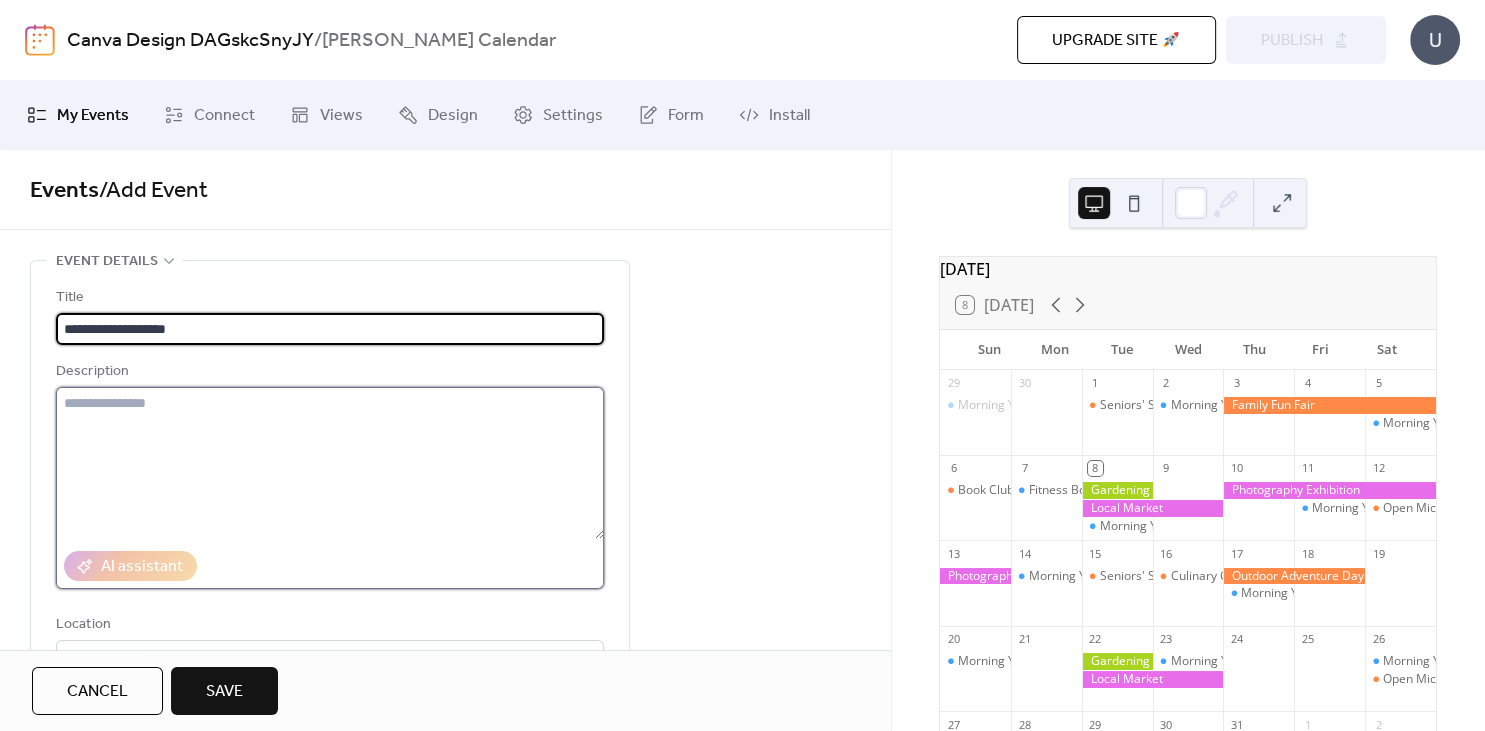 click at bounding box center [330, 463] 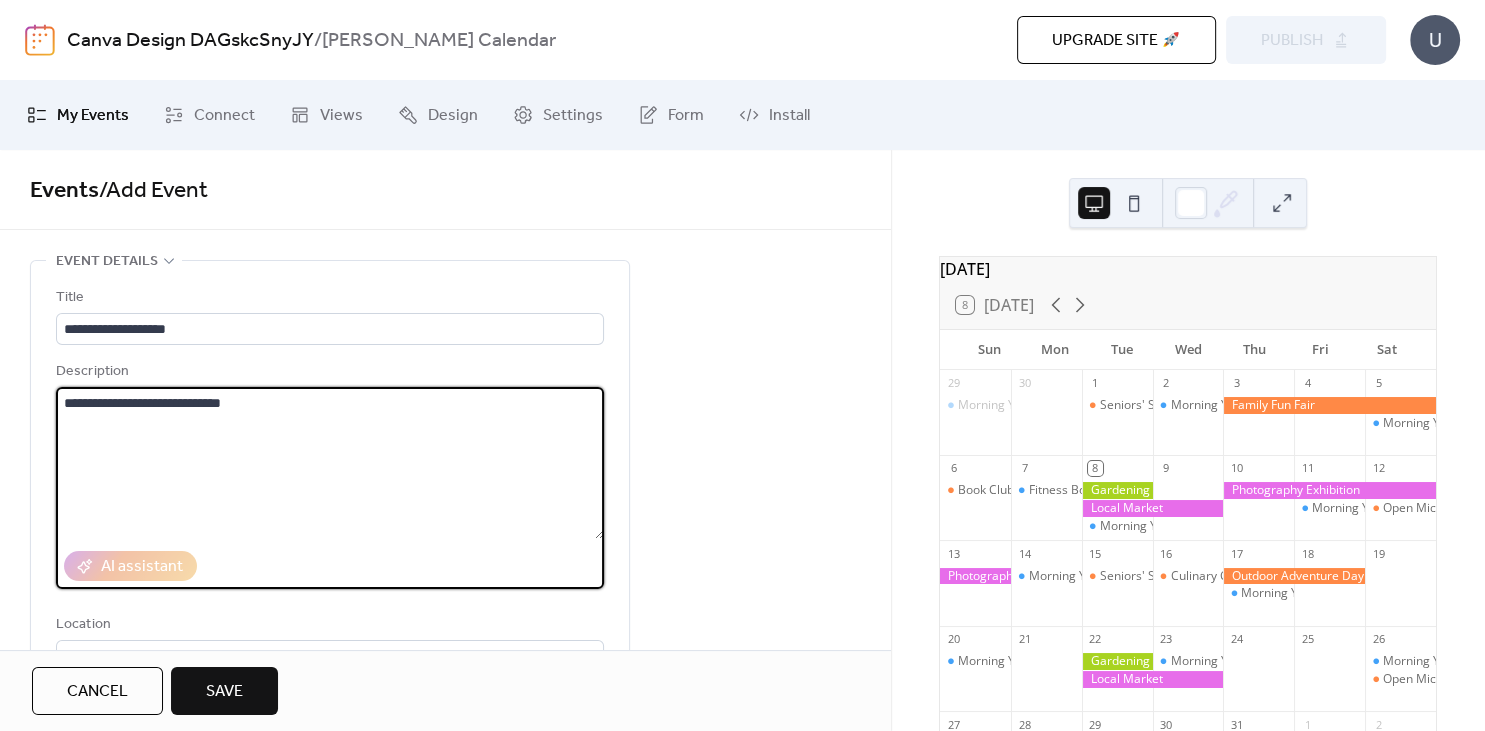 click on "**********" at bounding box center [330, 463] 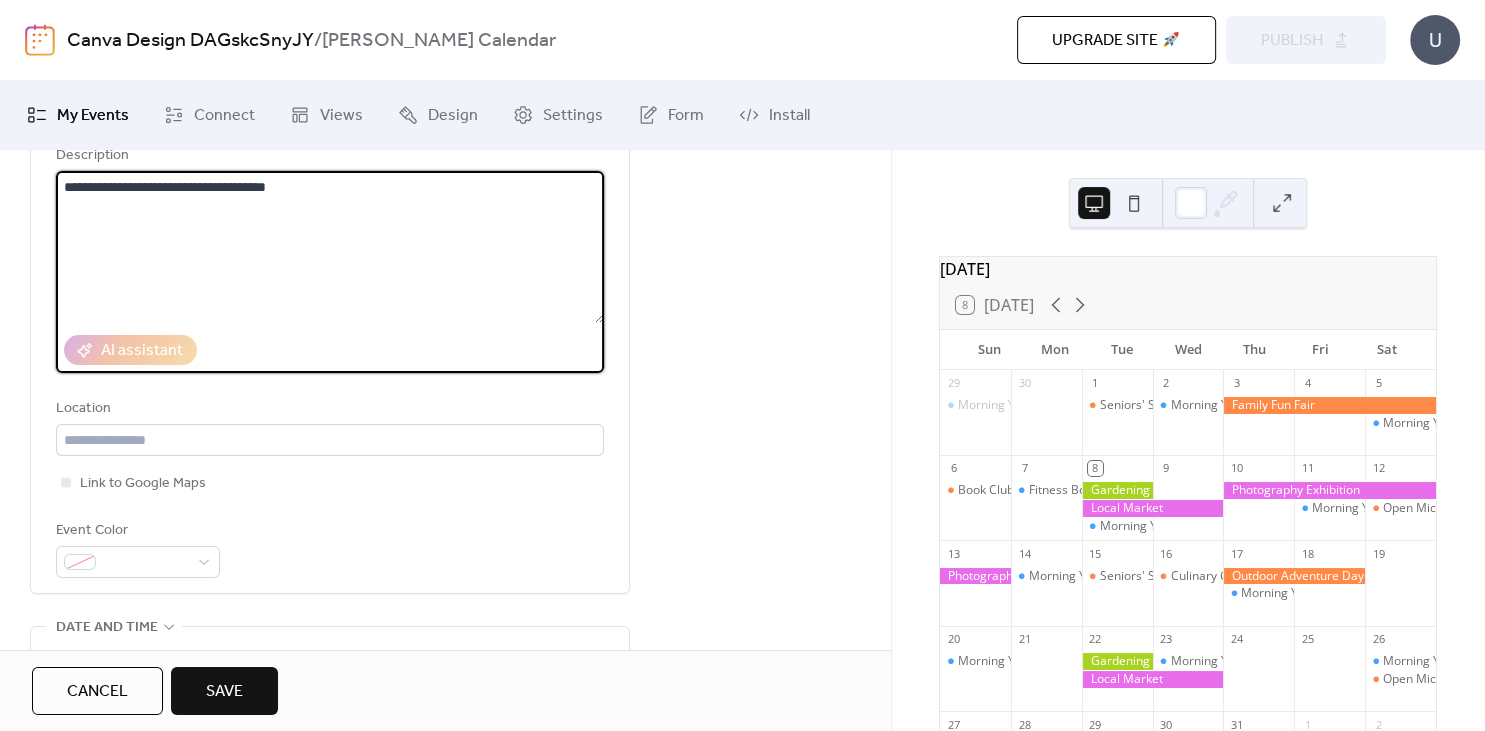scroll, scrollTop: 234, scrollLeft: 0, axis: vertical 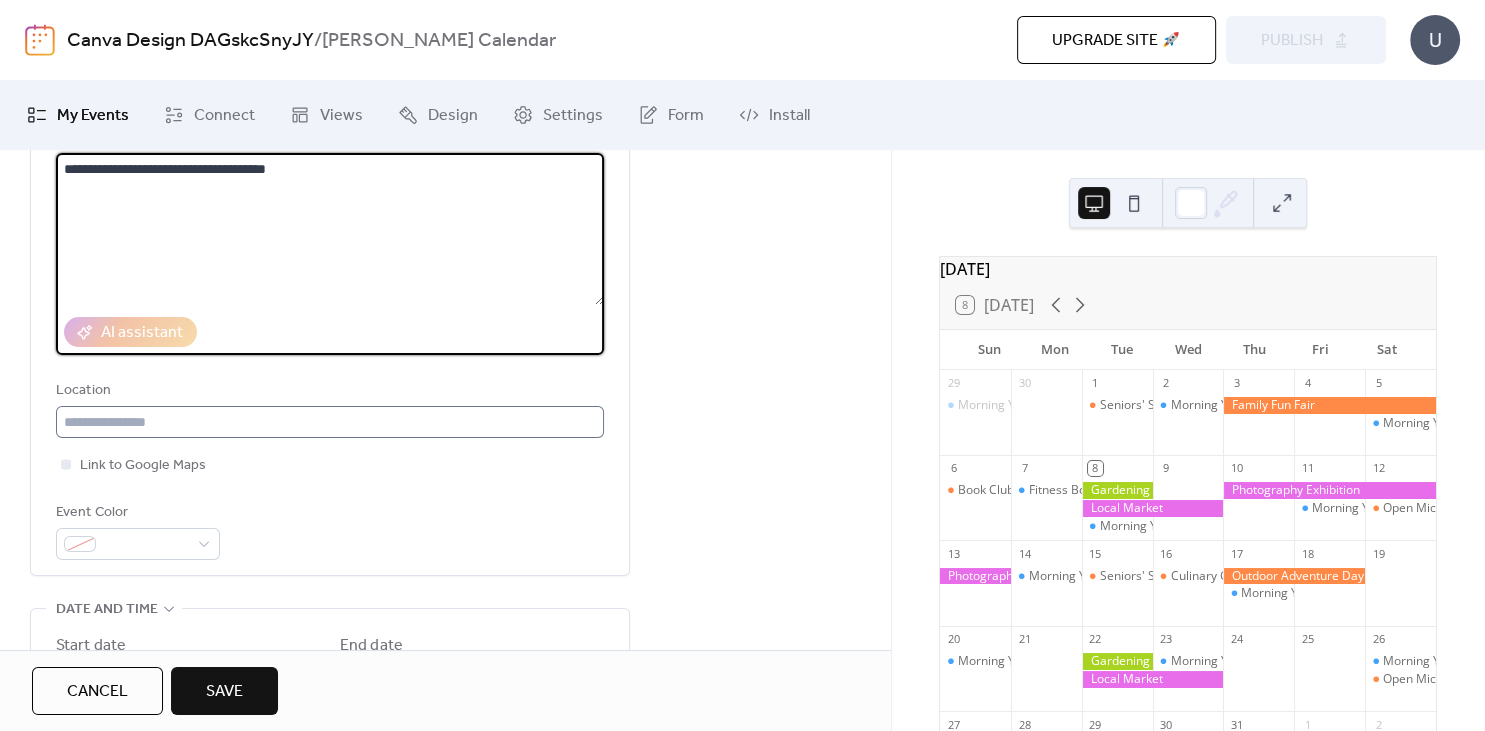 type on "**********" 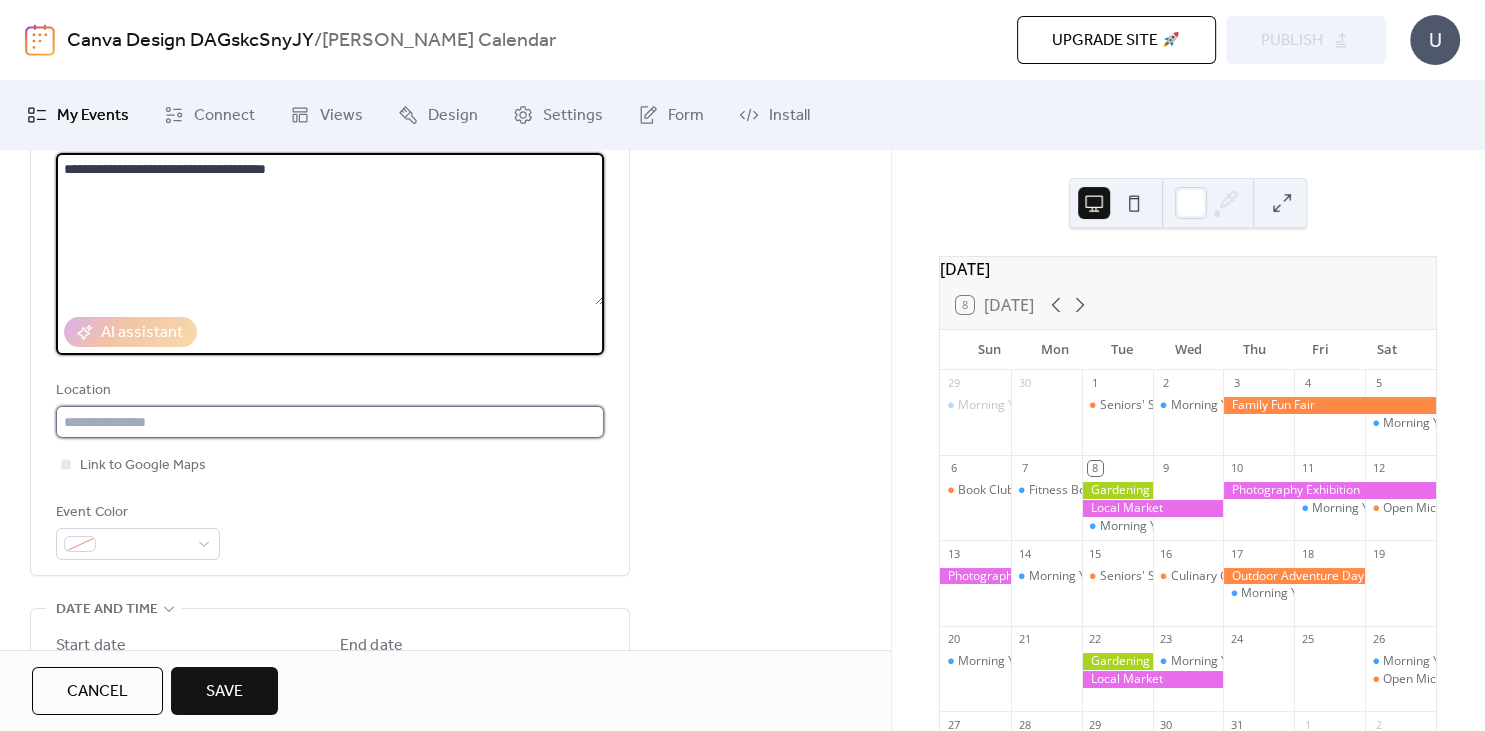 click at bounding box center [330, 422] 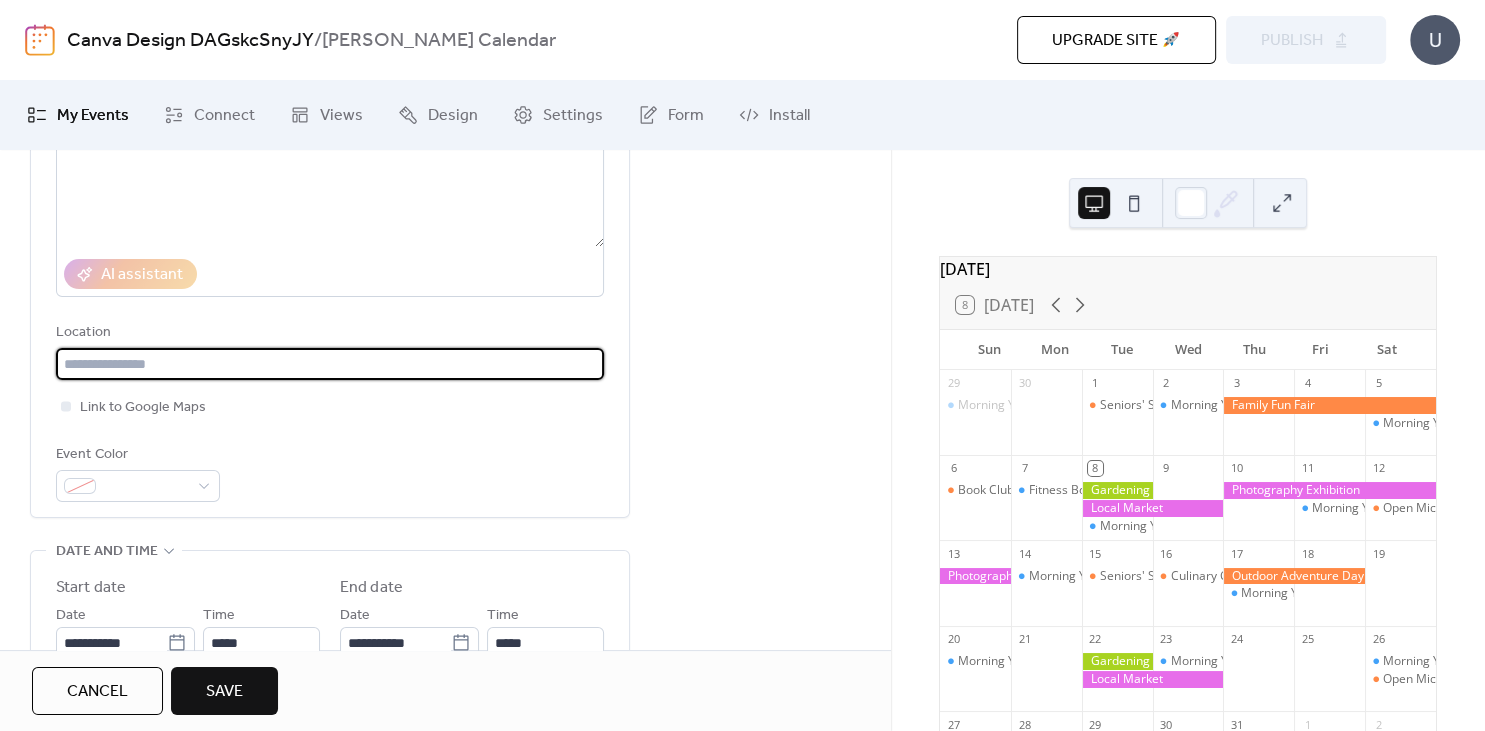 scroll, scrollTop: 306, scrollLeft: 0, axis: vertical 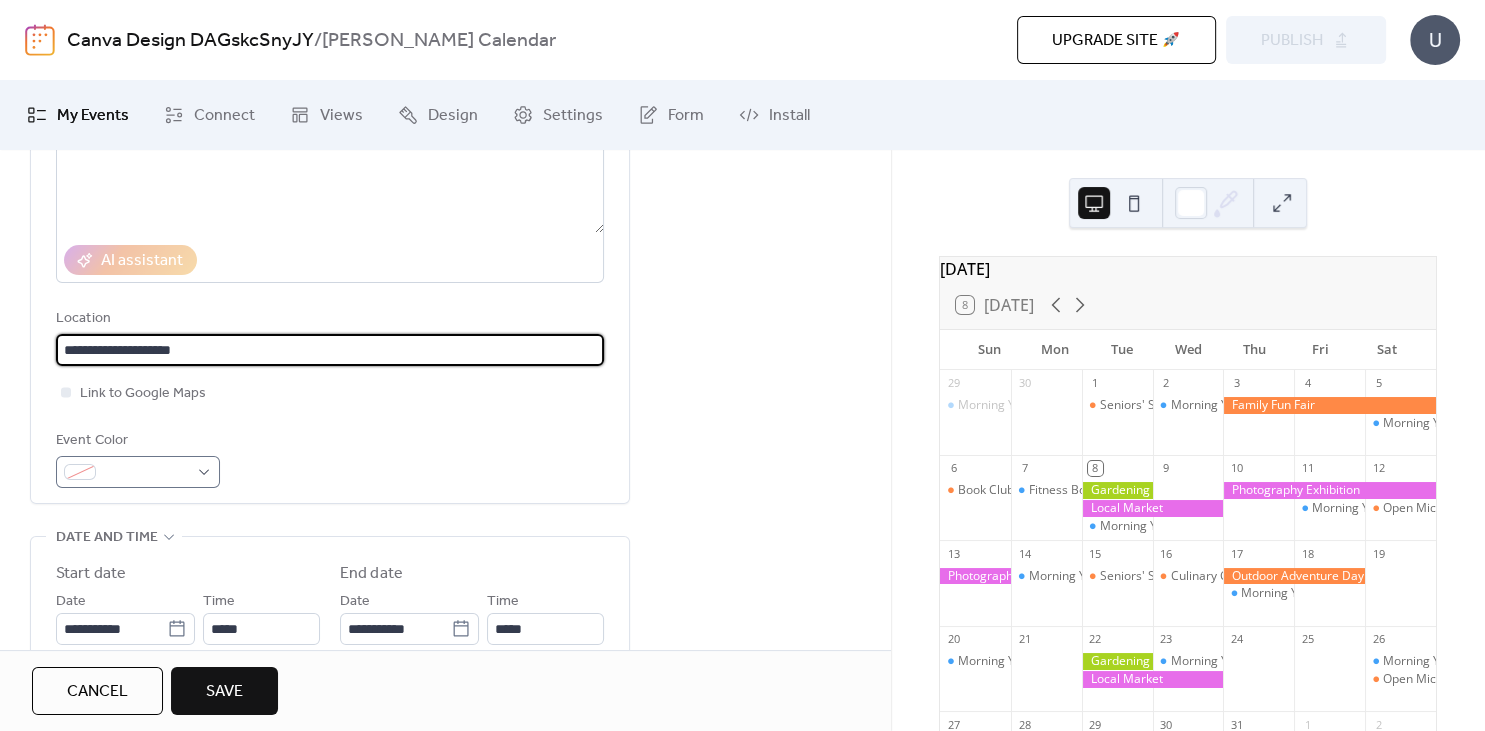 type on "**********" 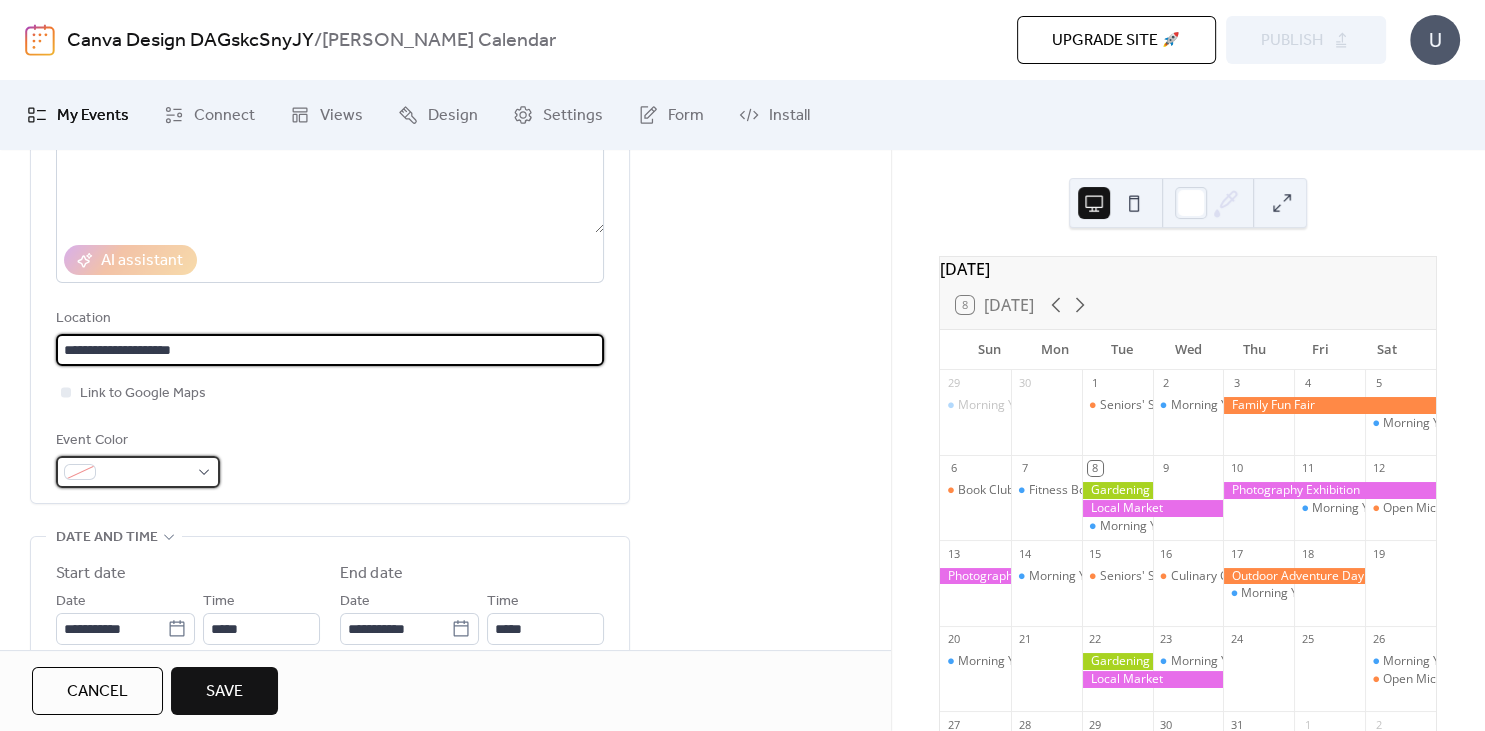 click at bounding box center [138, 472] 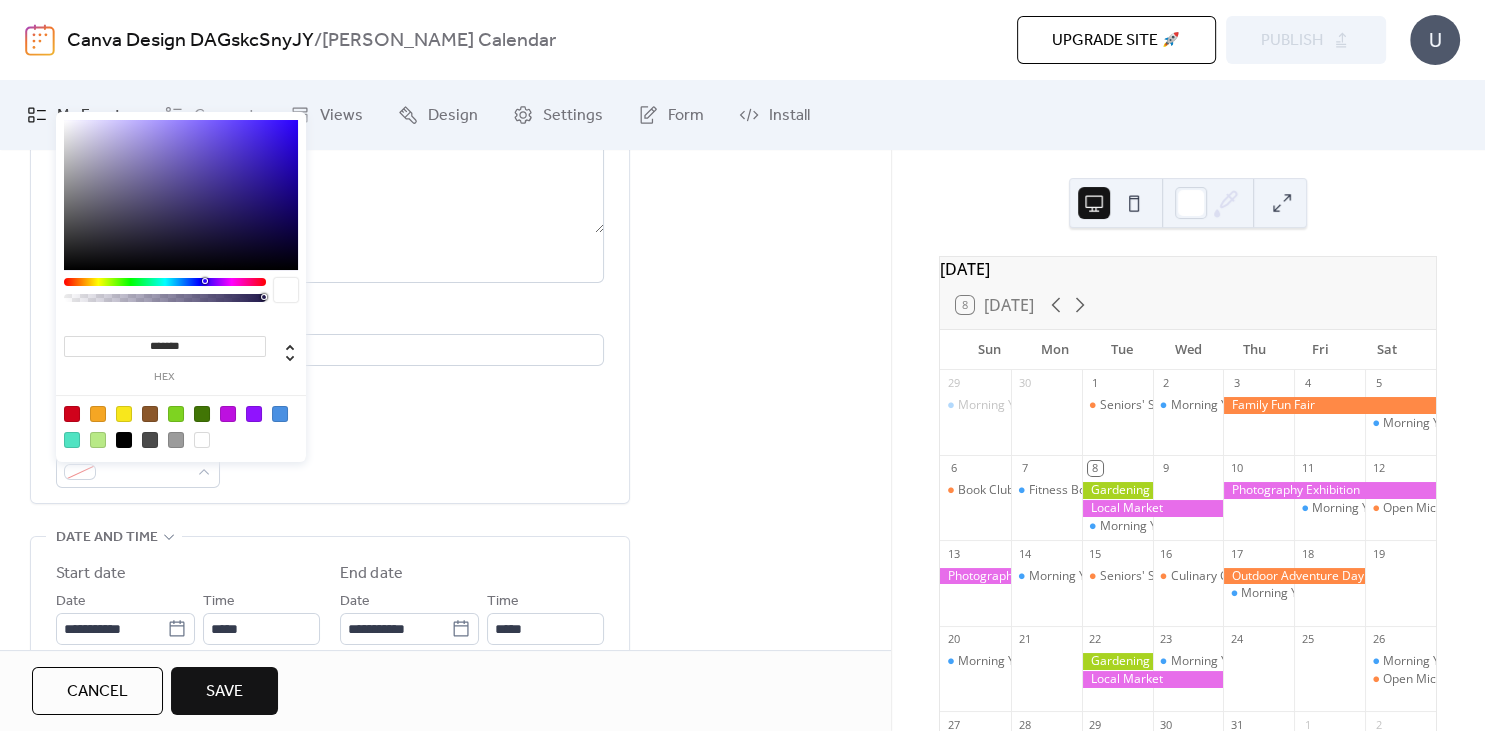 click at bounding box center [228, 414] 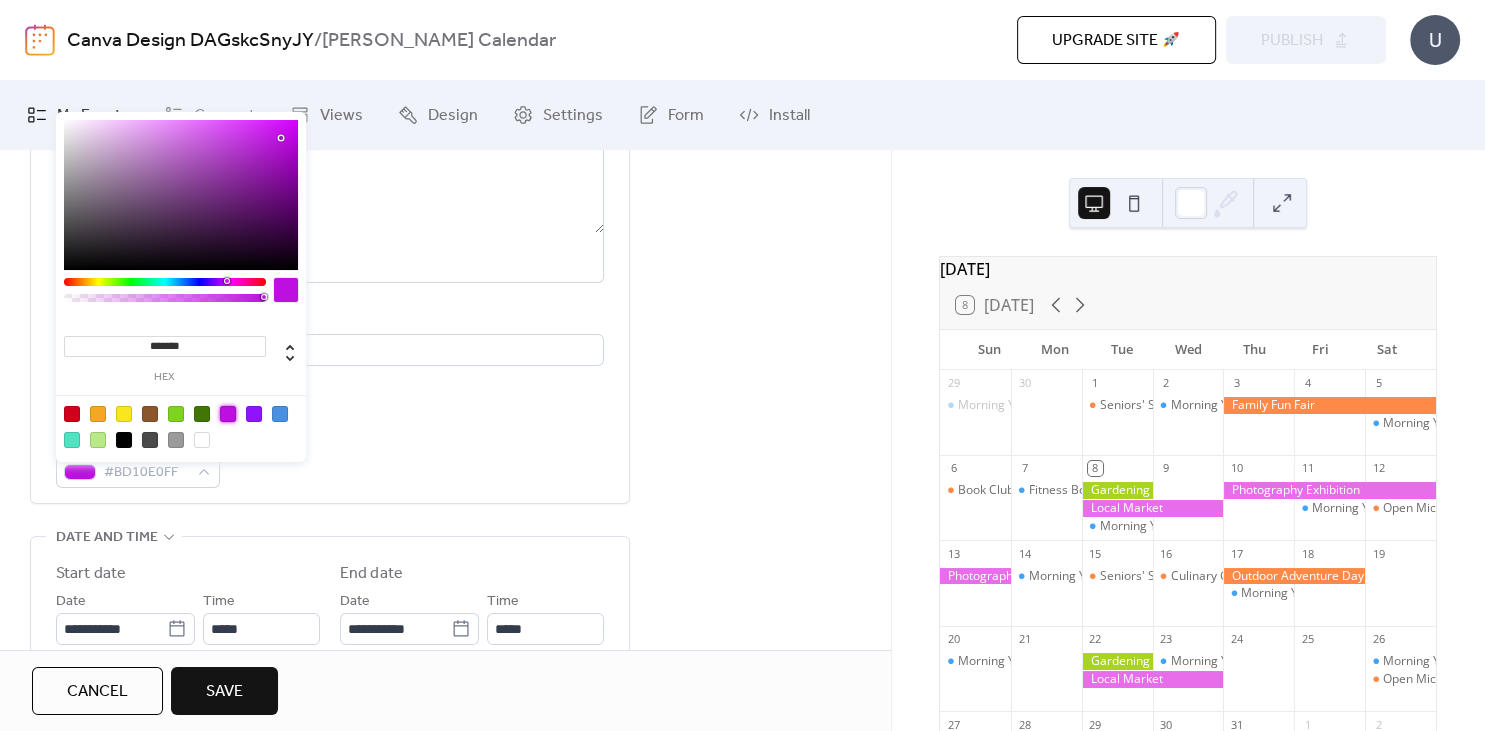 click on "**********" at bounding box center (330, 234) 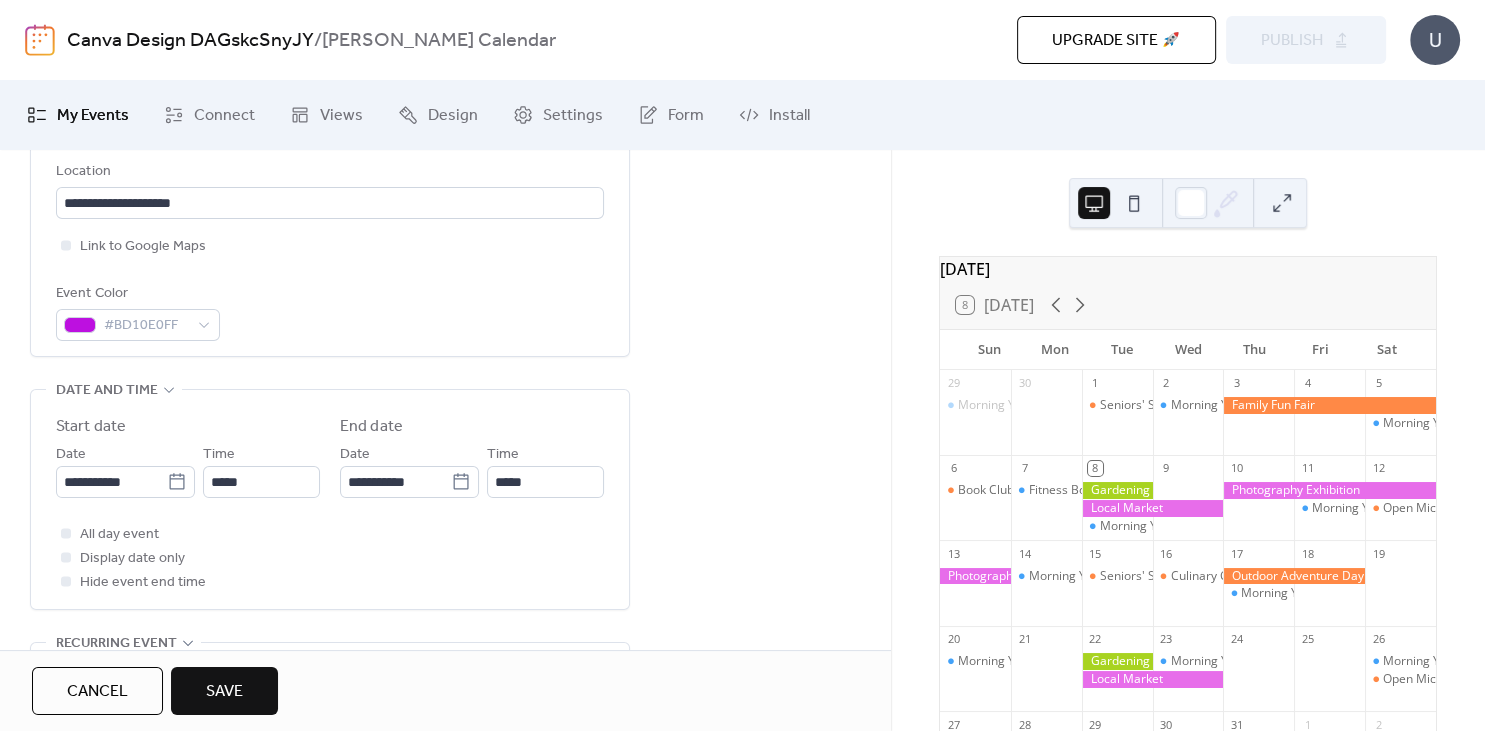scroll, scrollTop: 468, scrollLeft: 0, axis: vertical 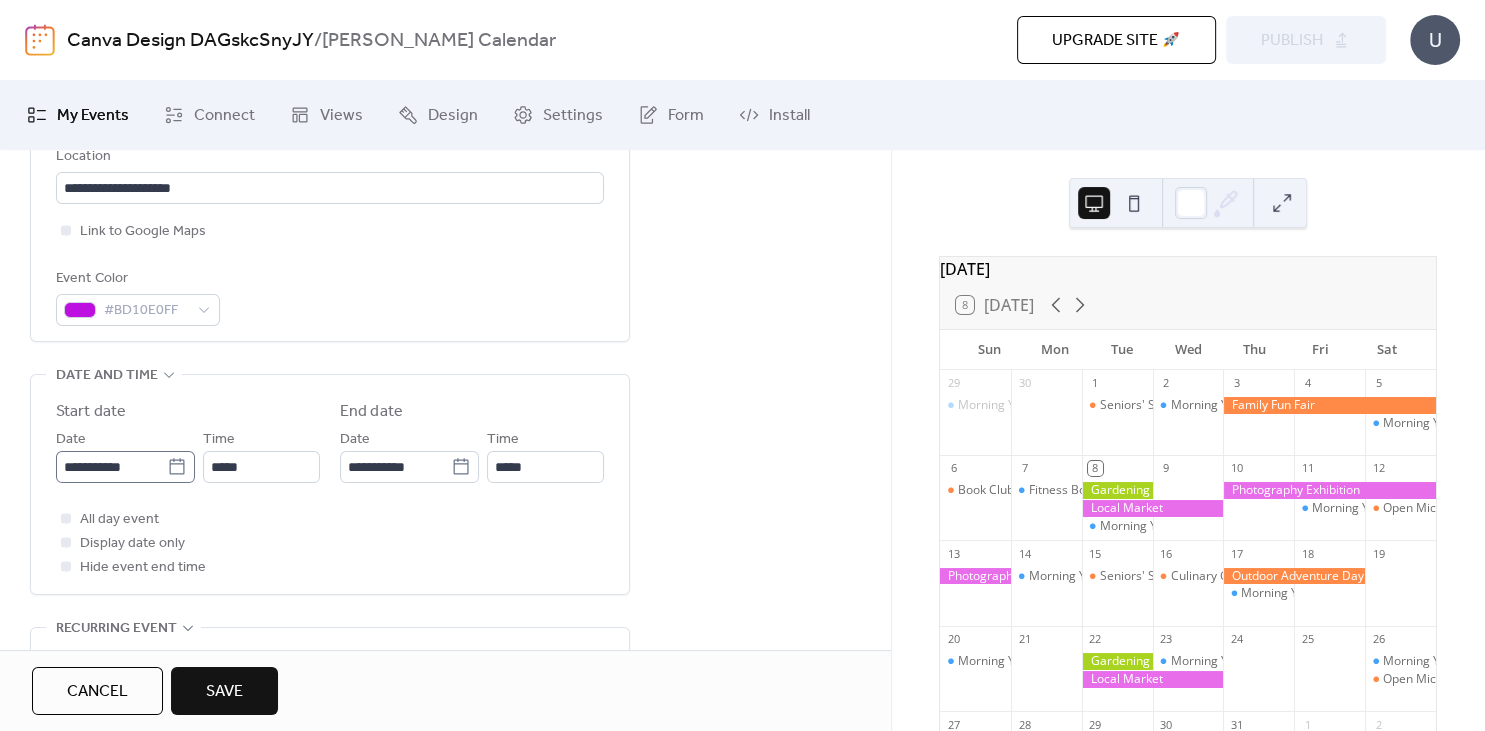 click 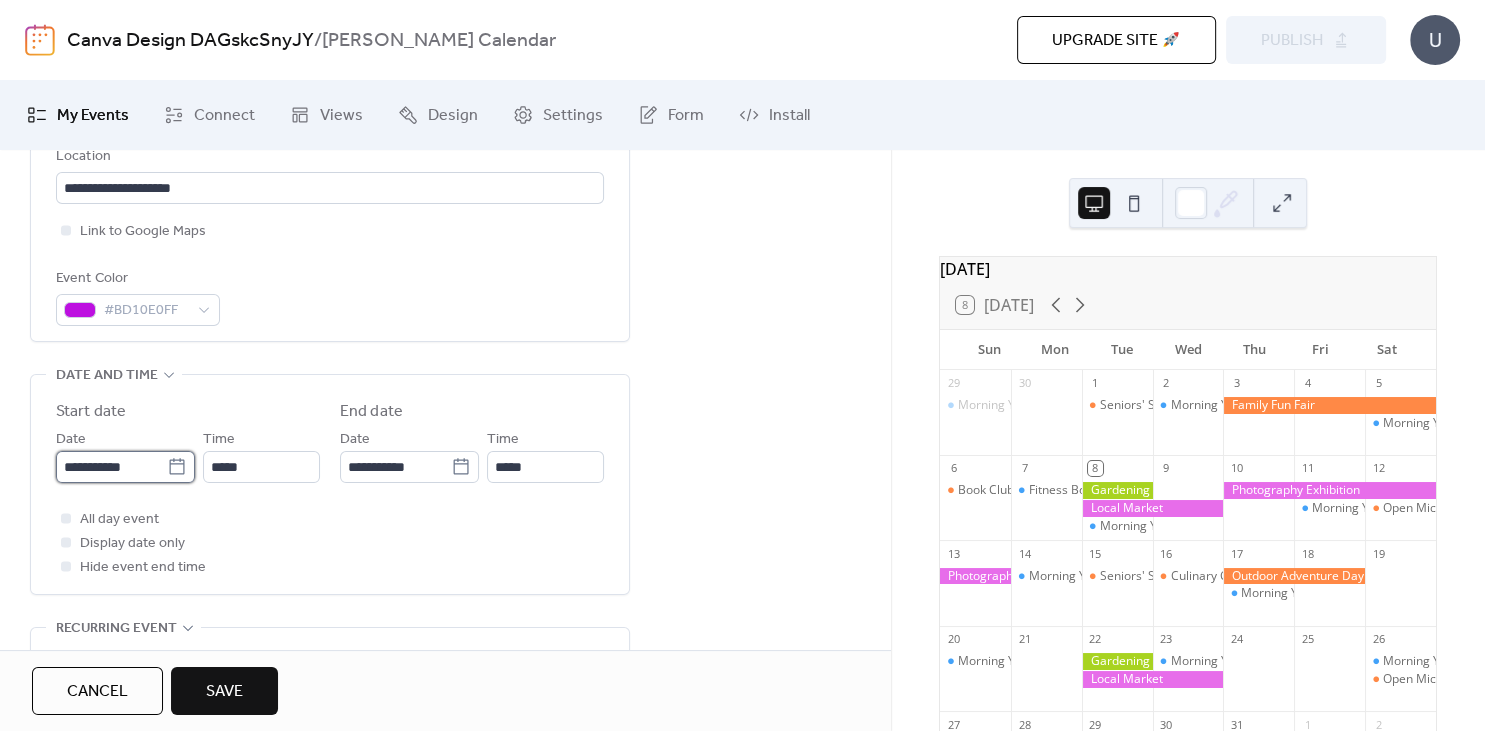click on "**********" at bounding box center (111, 467) 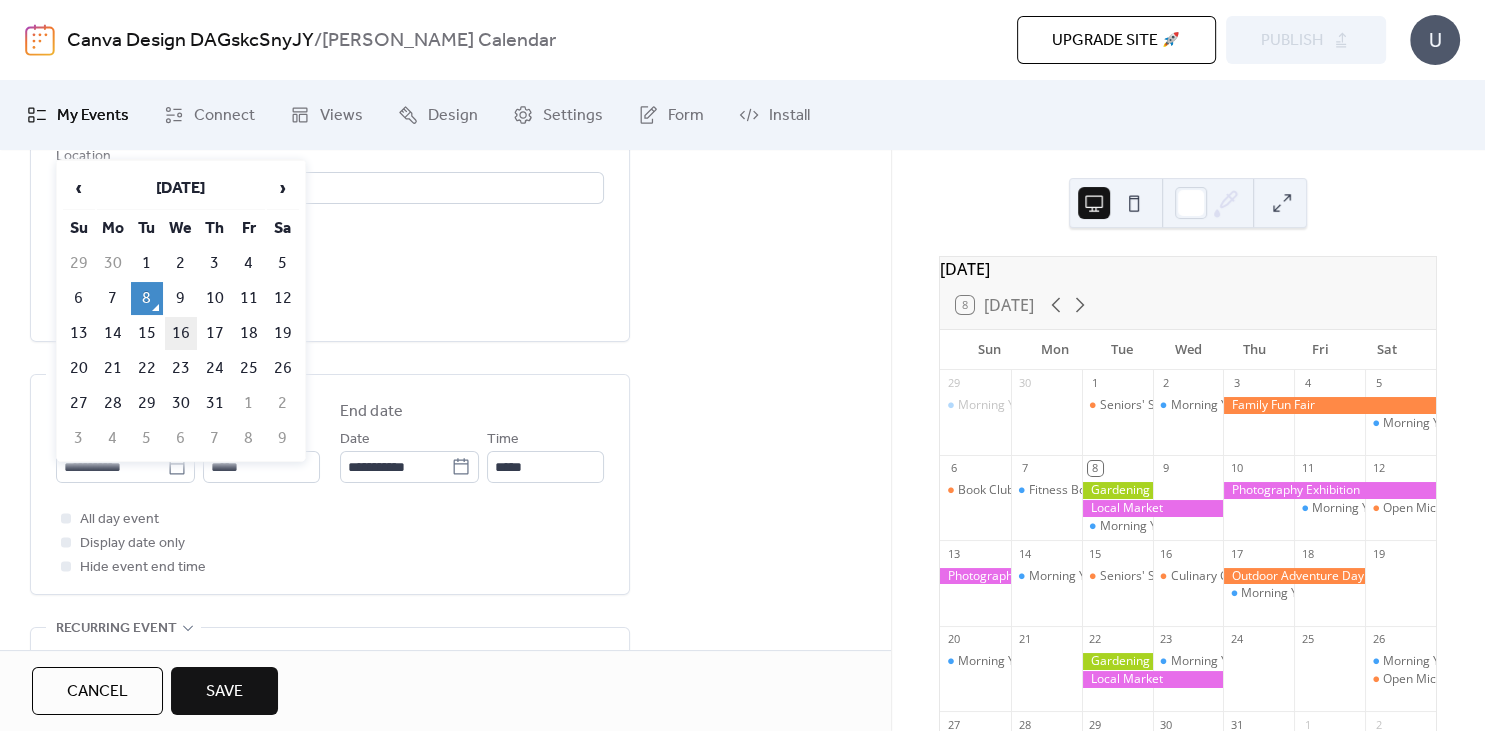 click on "16" at bounding box center (181, 333) 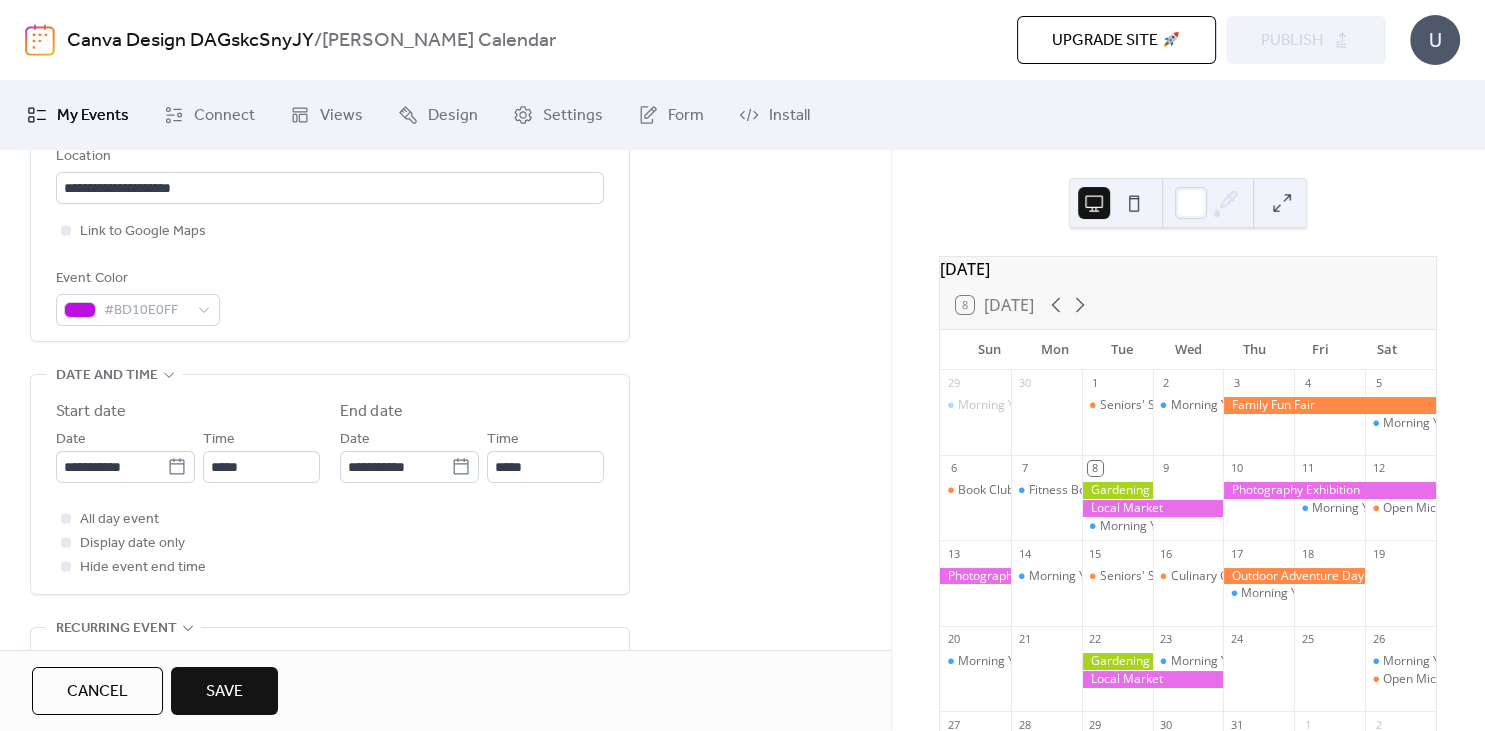 scroll, scrollTop: 684, scrollLeft: 0, axis: vertical 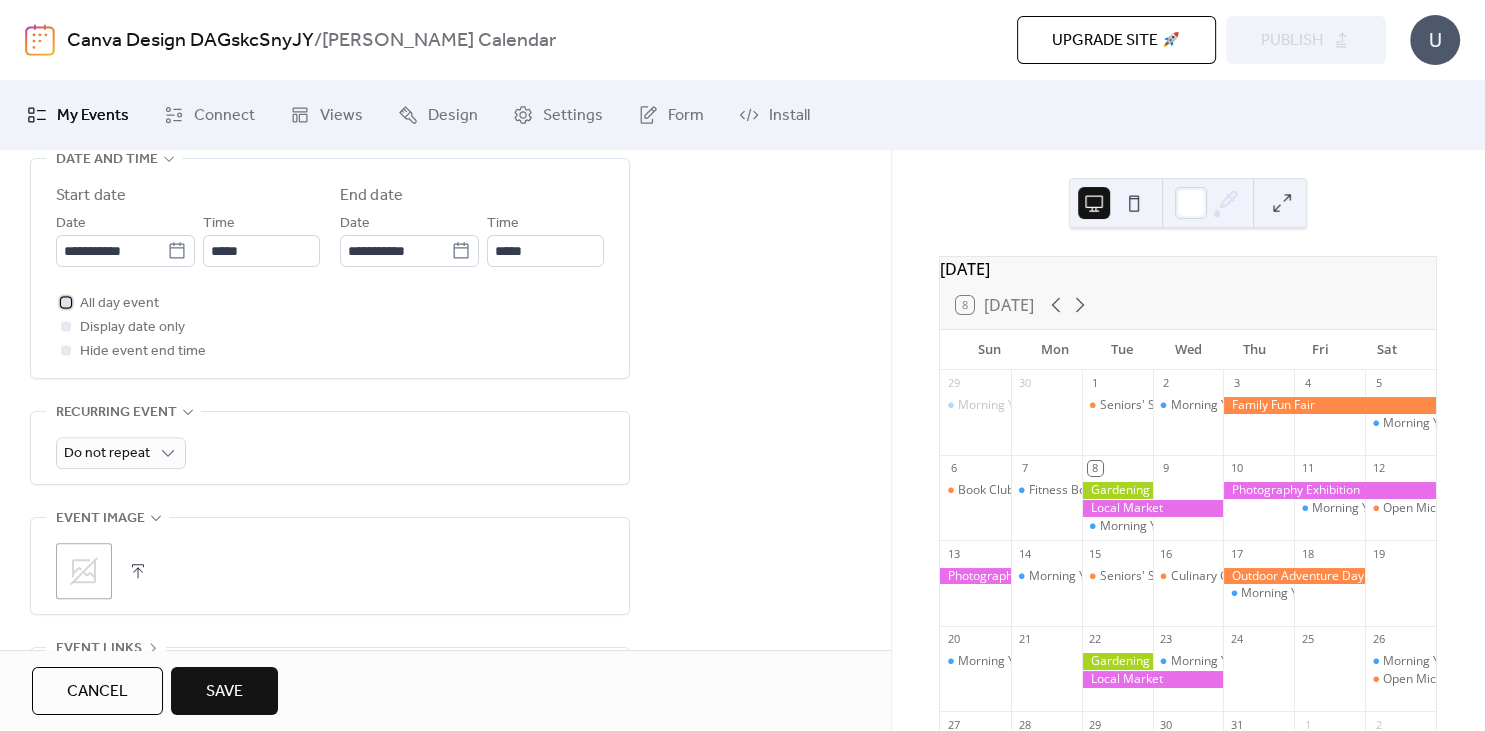 click at bounding box center [66, 302] 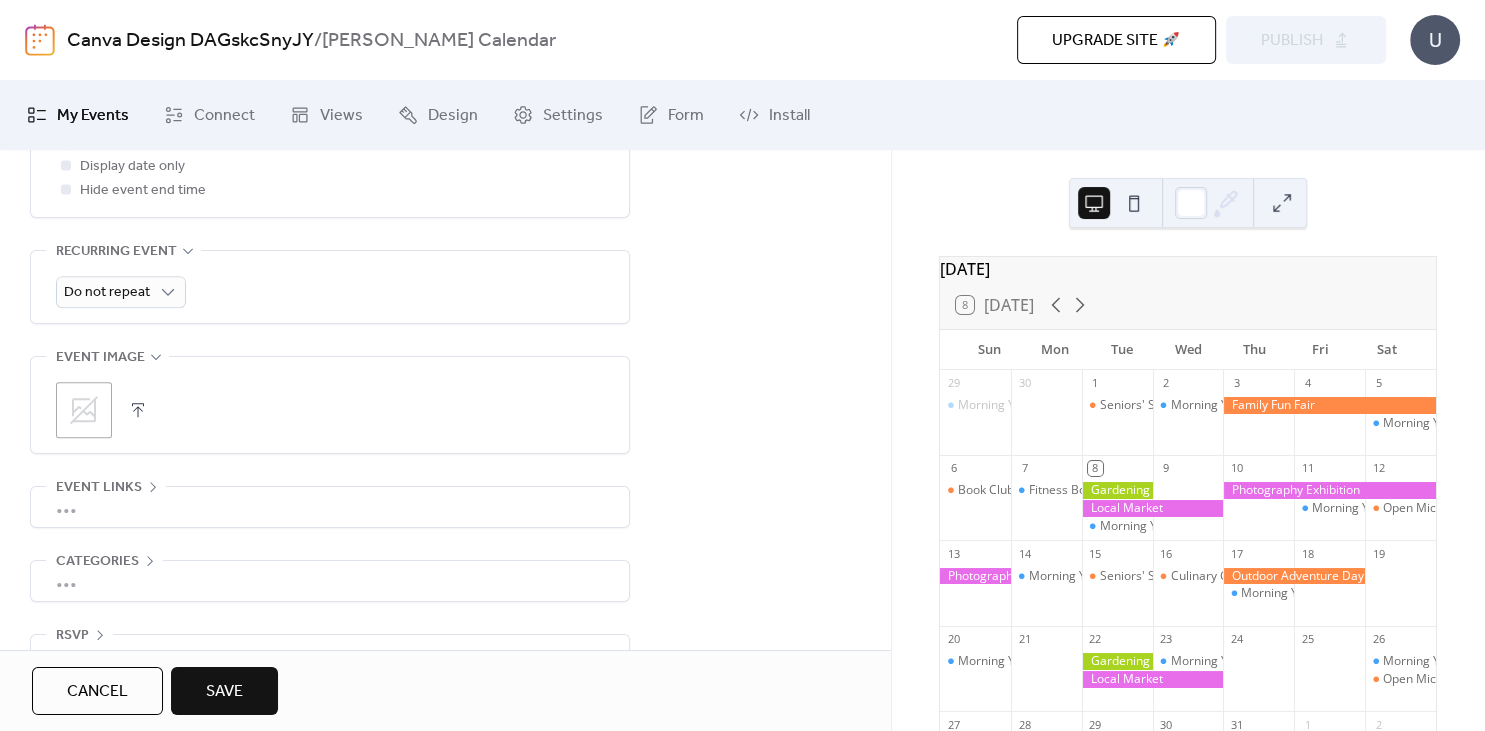 scroll, scrollTop: 846, scrollLeft: 0, axis: vertical 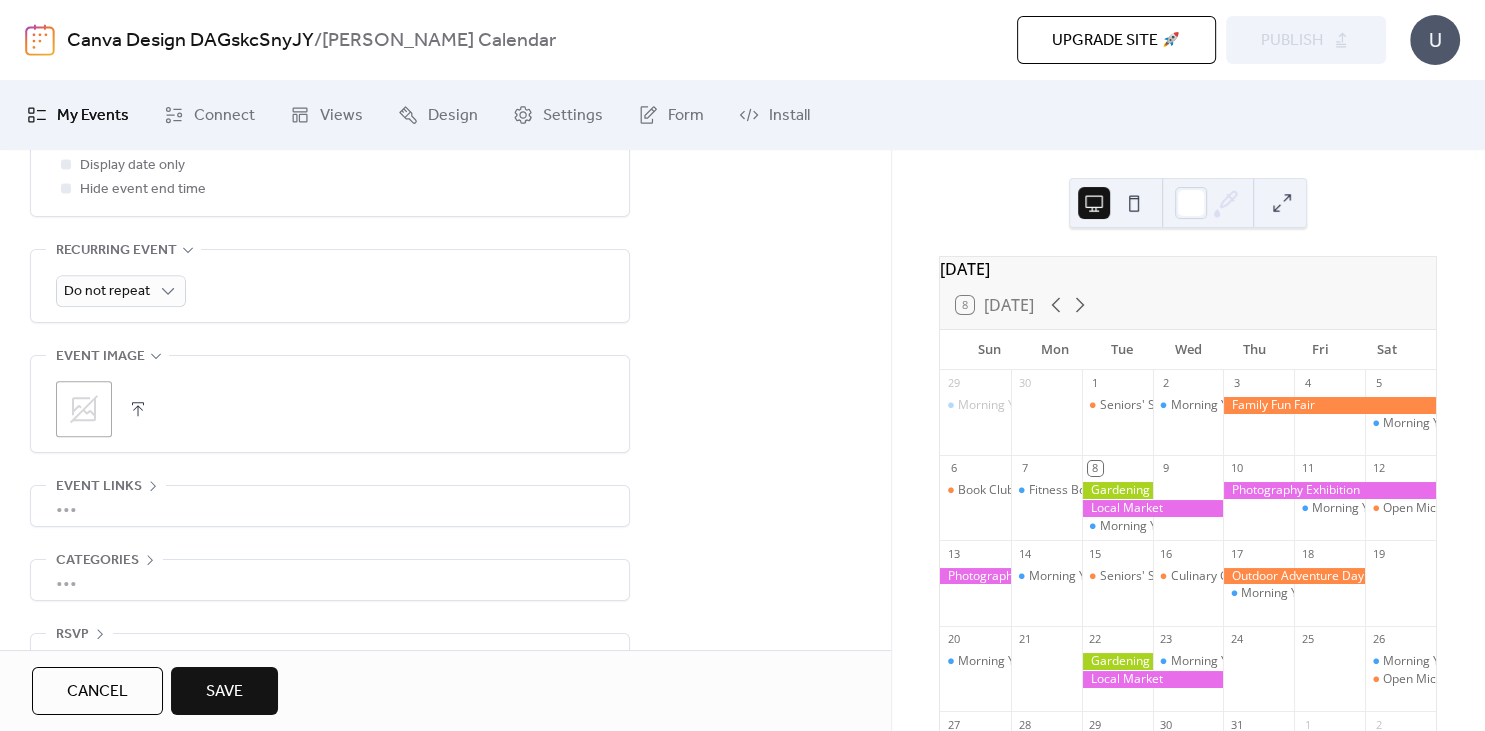 click 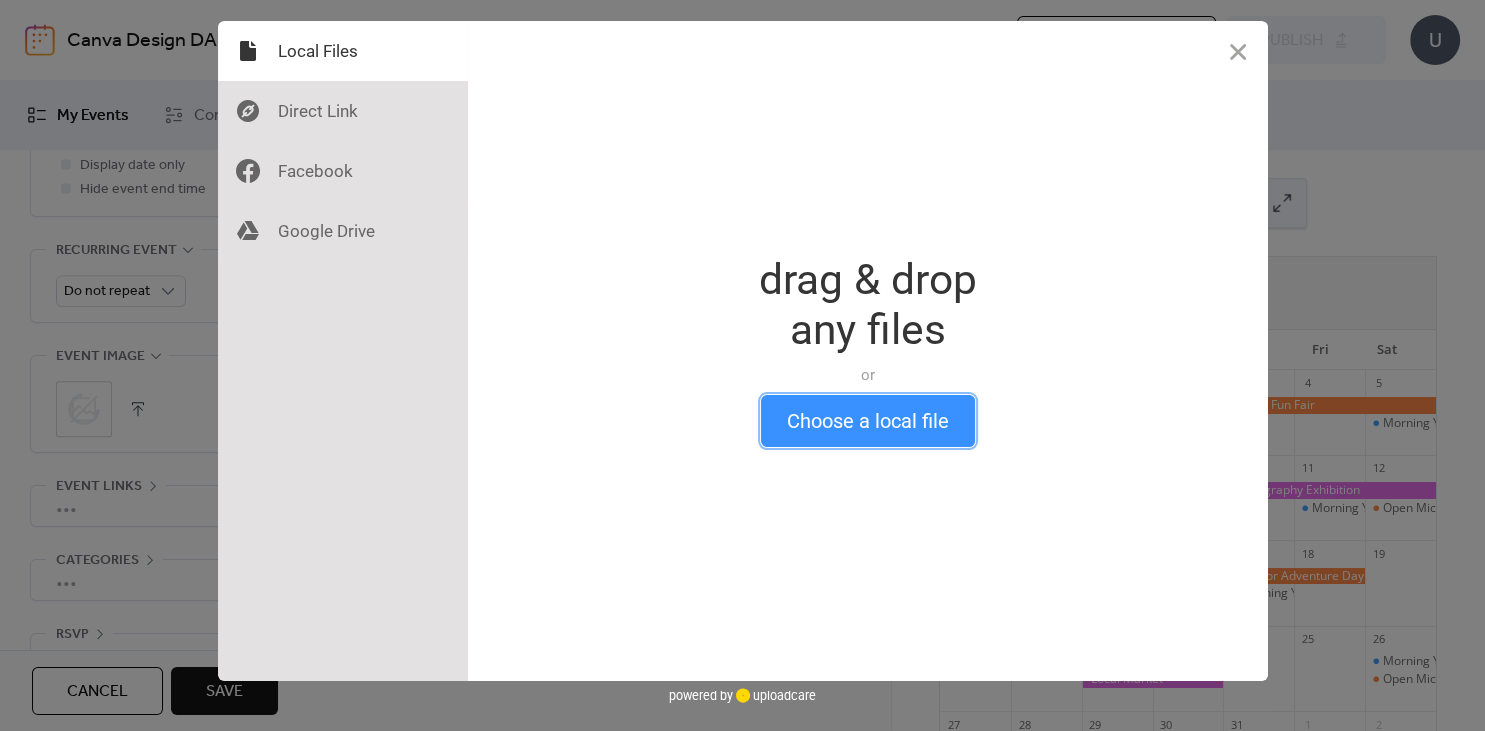 click on "Choose a local file" at bounding box center [868, 421] 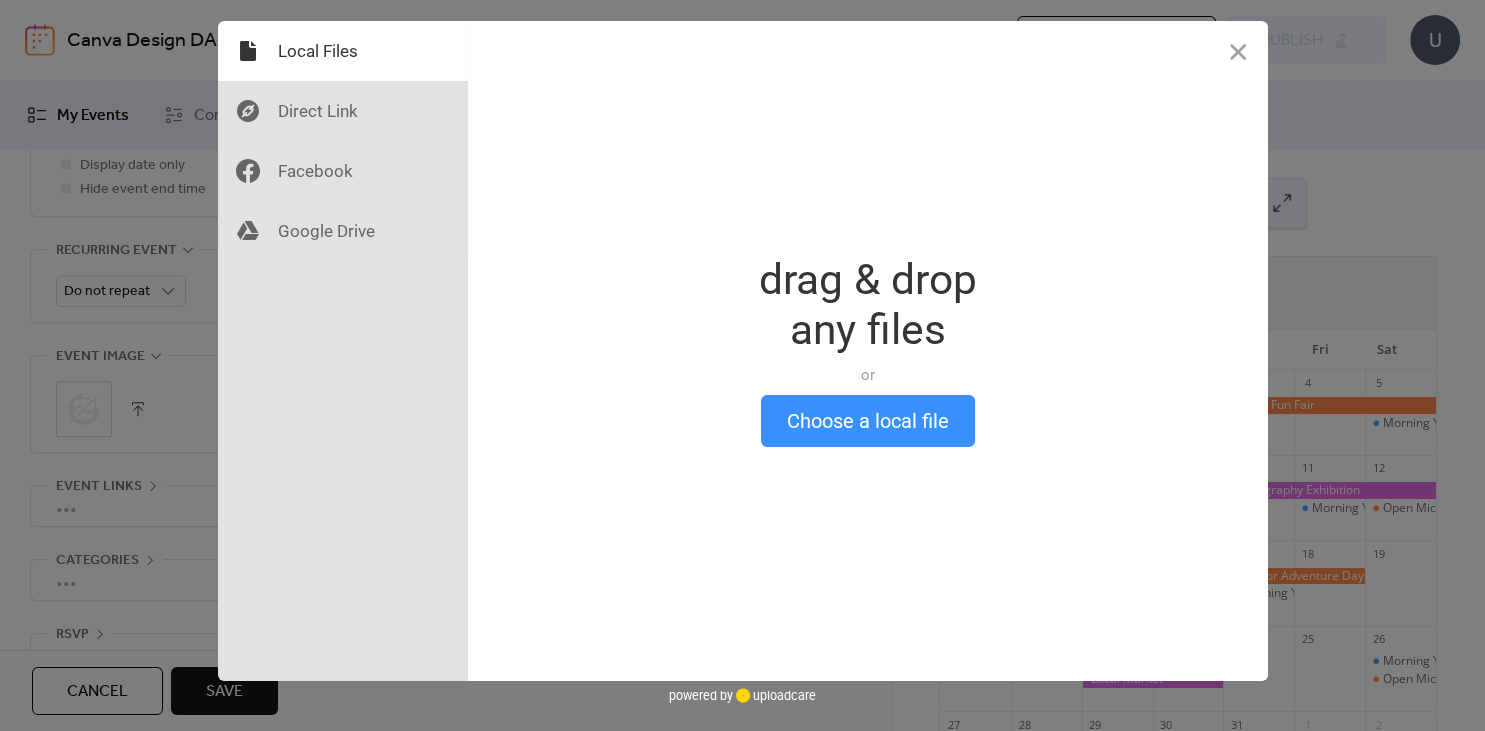 scroll, scrollTop: 846, scrollLeft: 0, axis: vertical 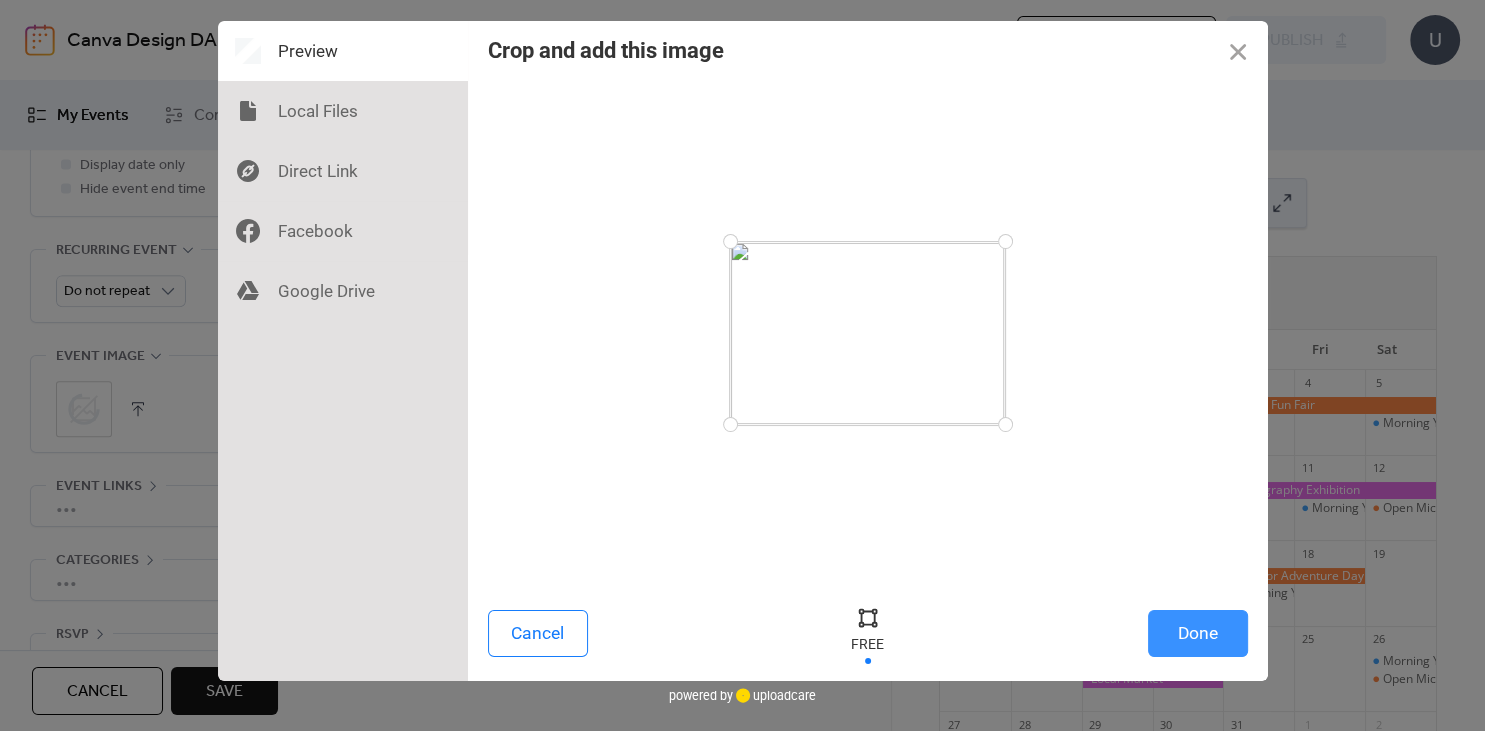 click on "Done" at bounding box center [1198, 633] 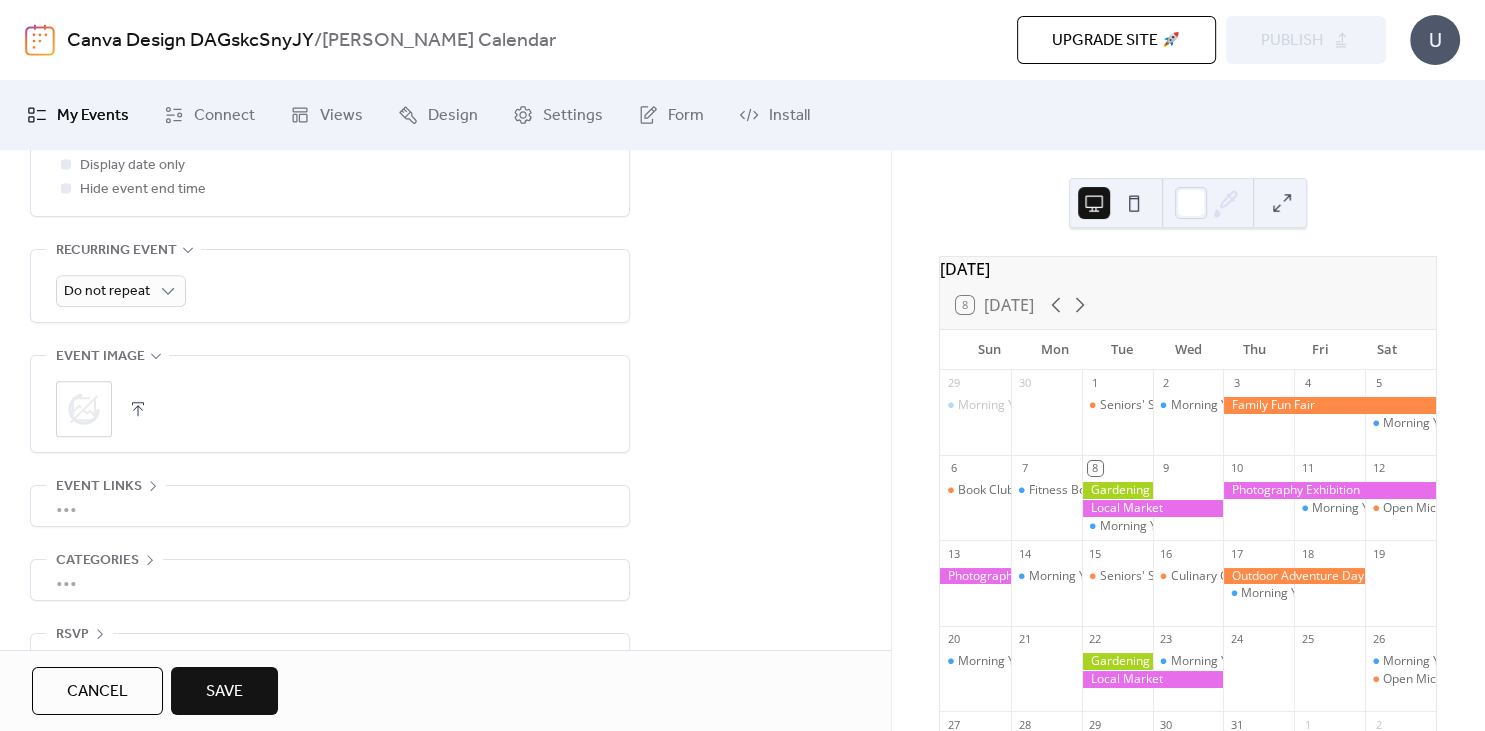 scroll, scrollTop: 901, scrollLeft: 0, axis: vertical 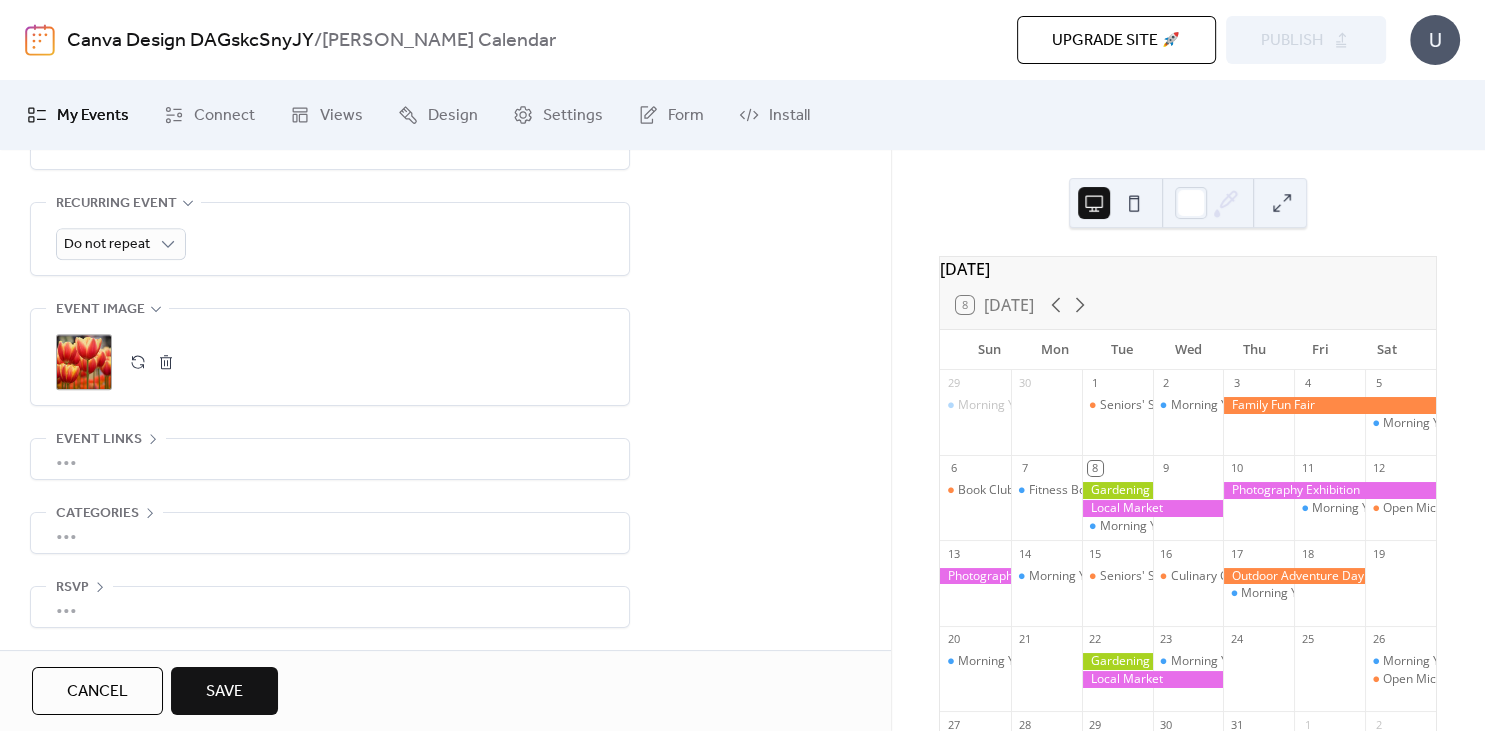 click on "Save" at bounding box center (224, 692) 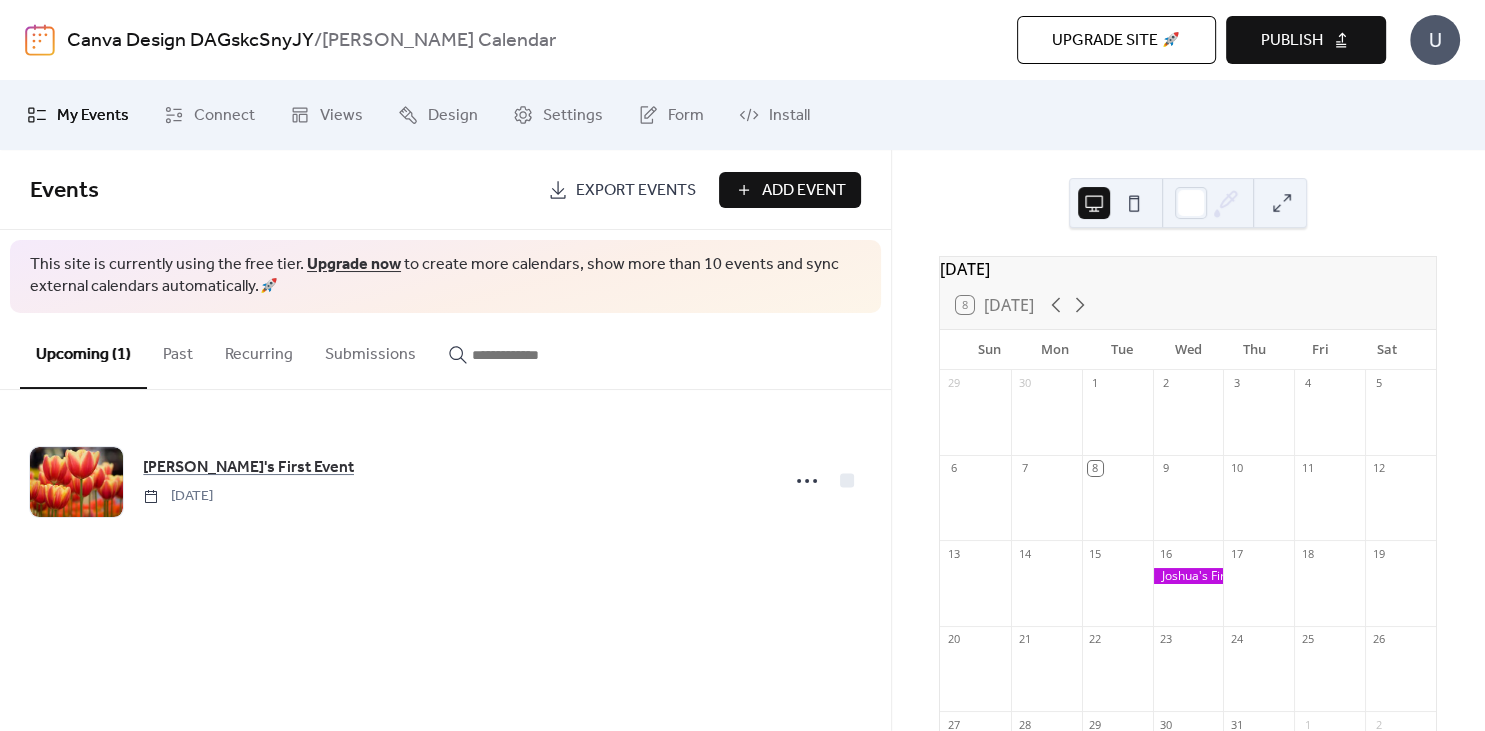 click on "Publish" at bounding box center (1292, 41) 